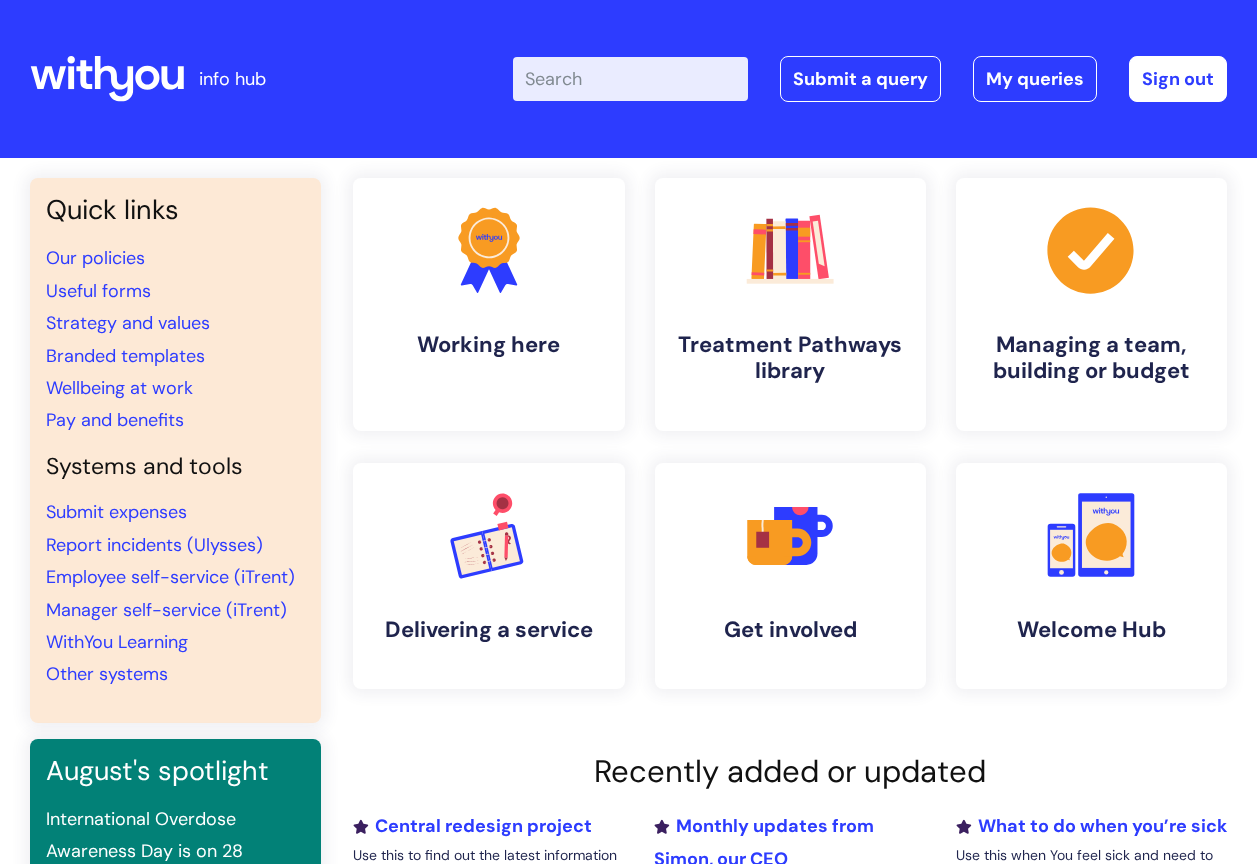 scroll, scrollTop: 0, scrollLeft: 0, axis: both 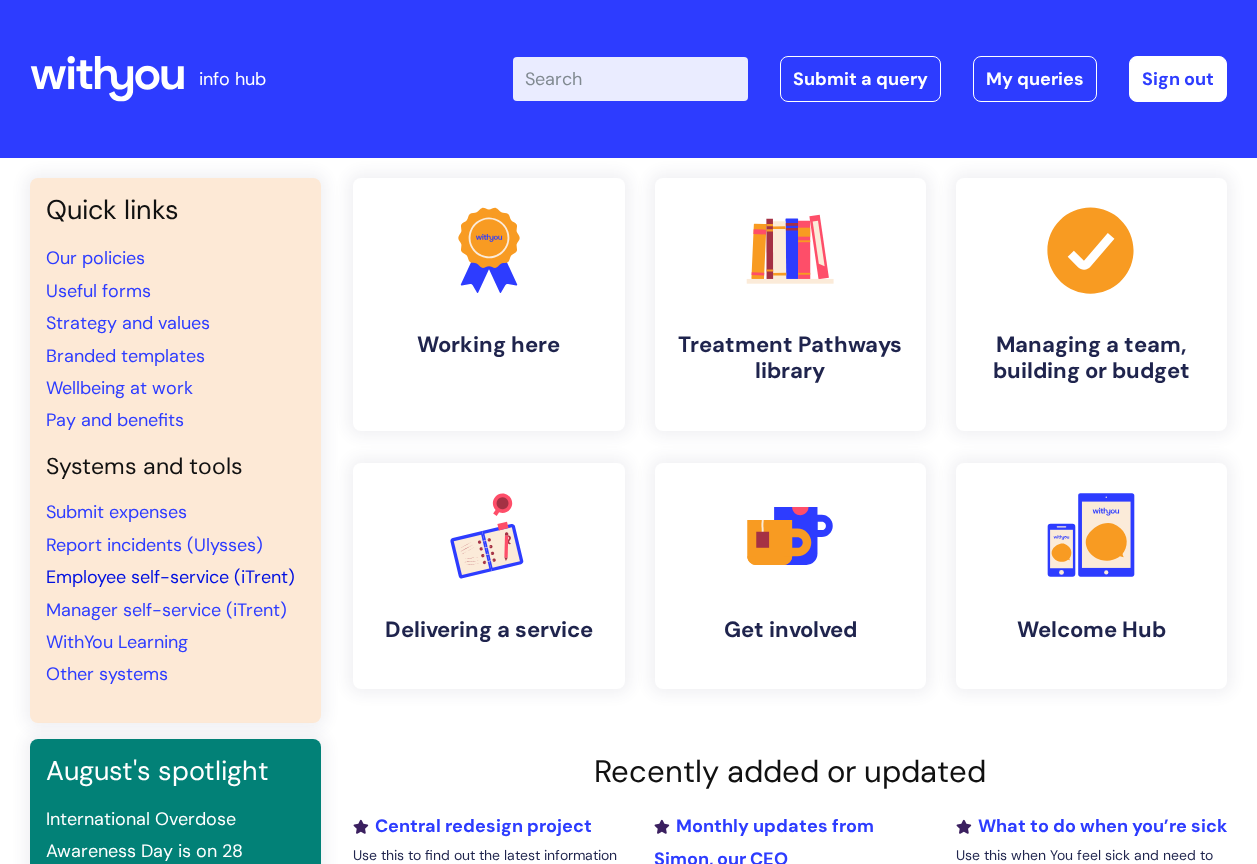 click on "Employee self-service (iTrent)" at bounding box center [170, 577] 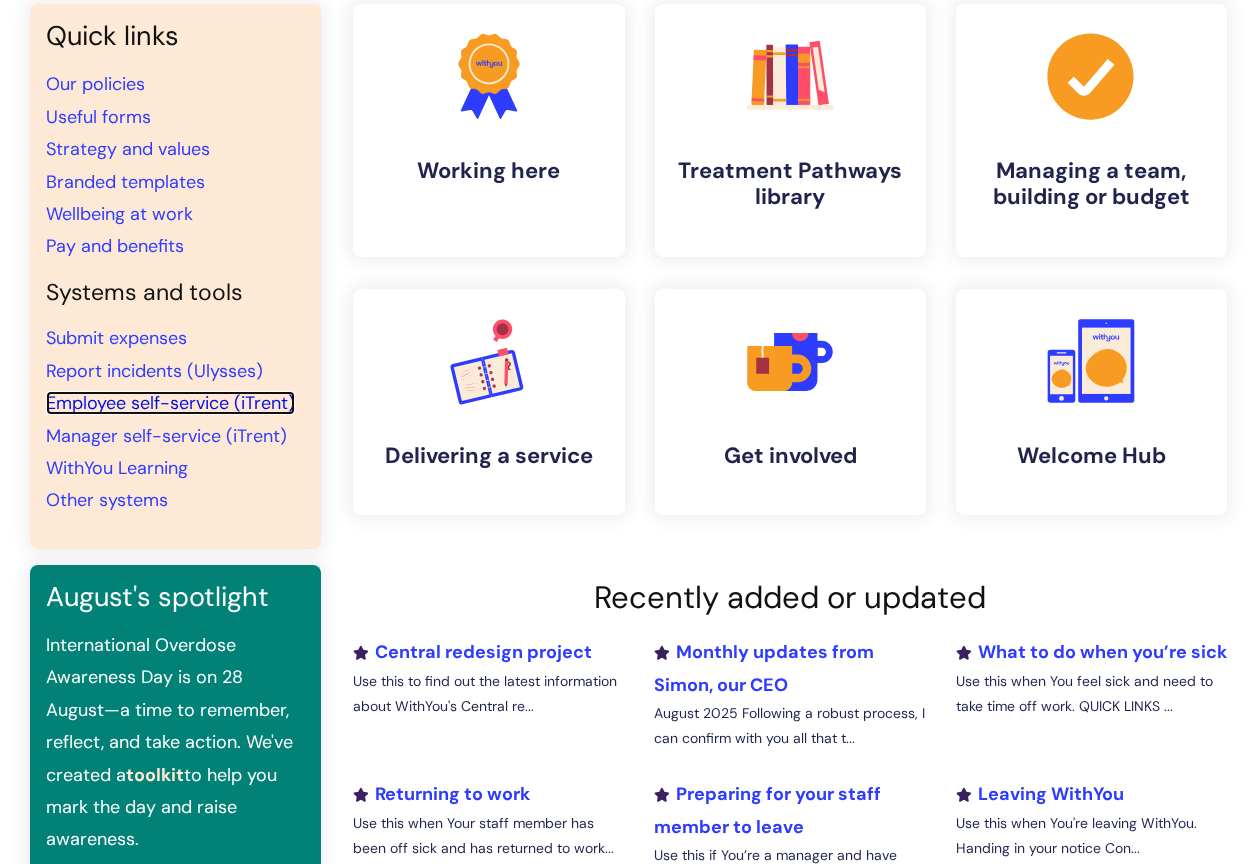 scroll, scrollTop: 0, scrollLeft: 0, axis: both 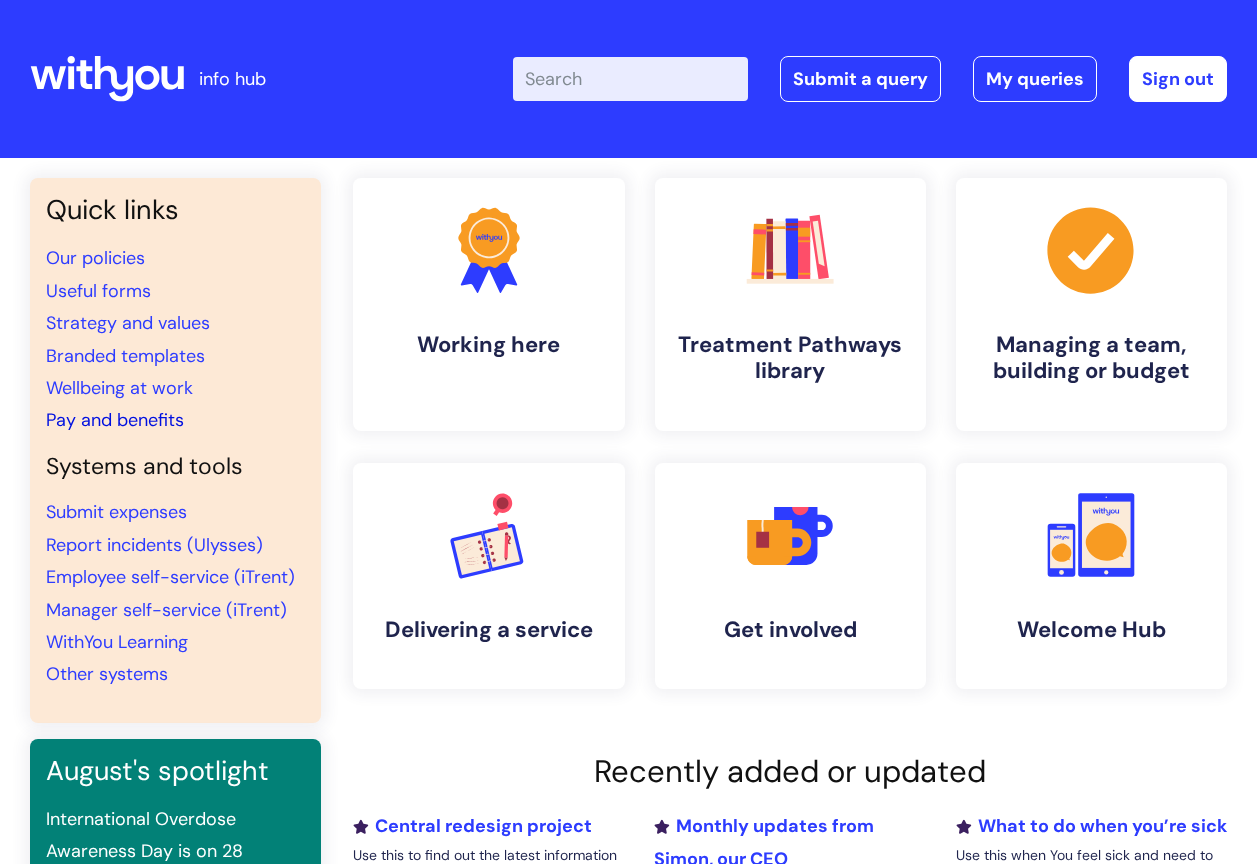 click on "Pay and benefits" at bounding box center (115, 420) 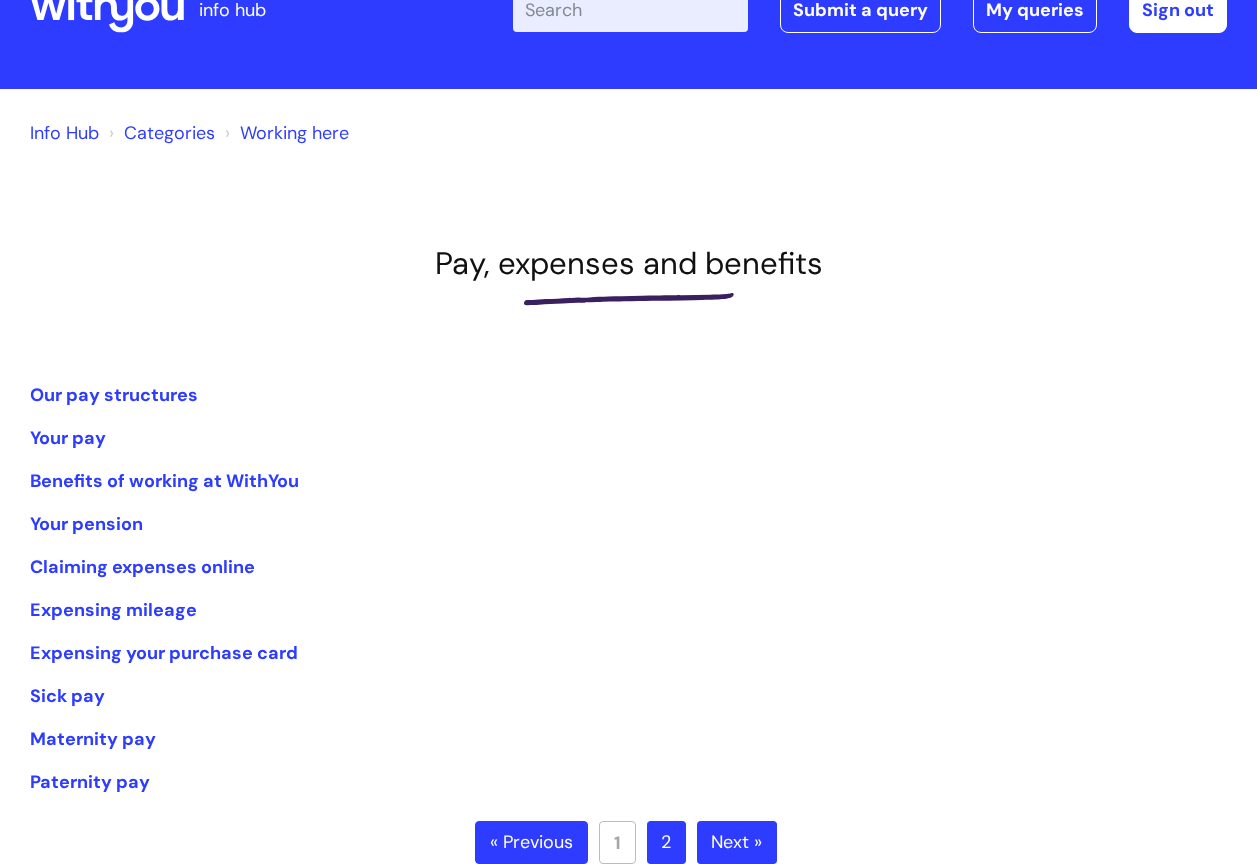 scroll, scrollTop: 100, scrollLeft: 0, axis: vertical 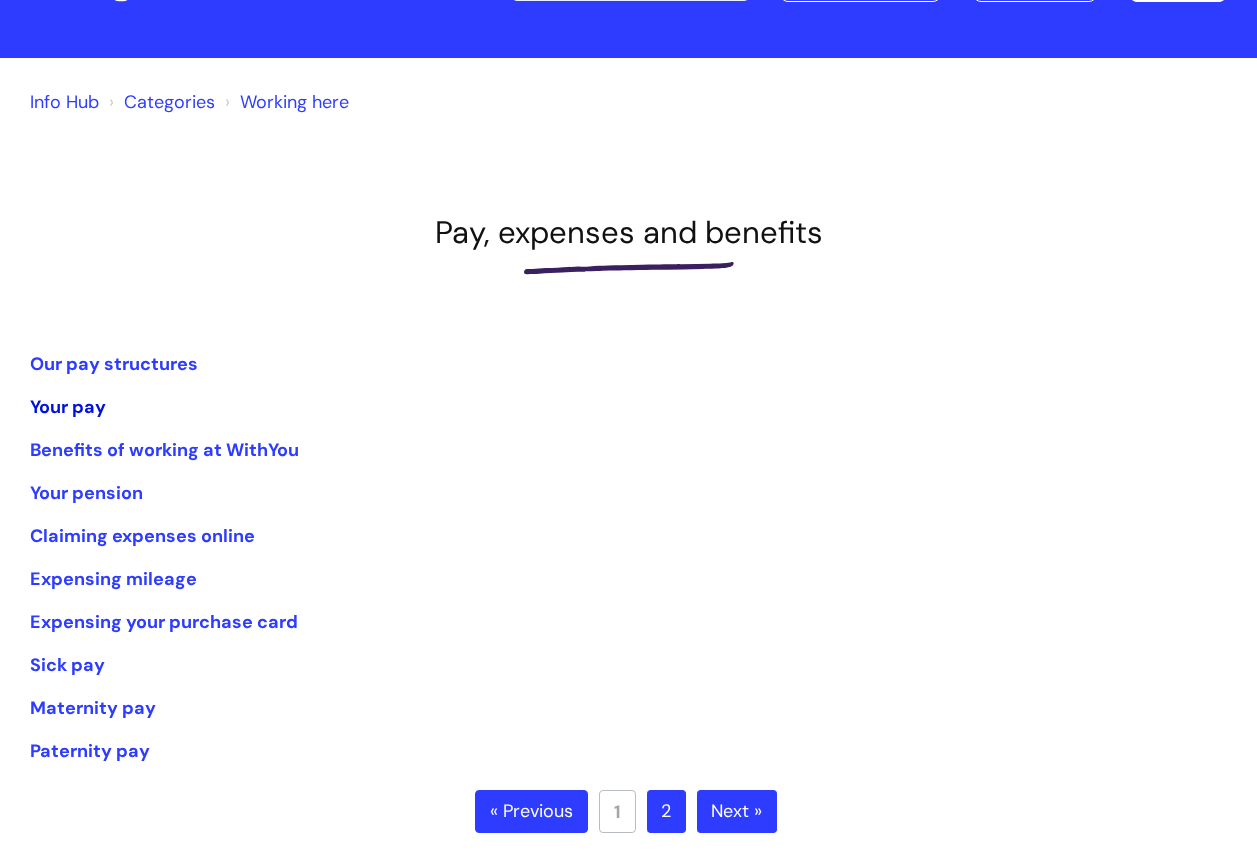 click on "Your pay" at bounding box center [68, 407] 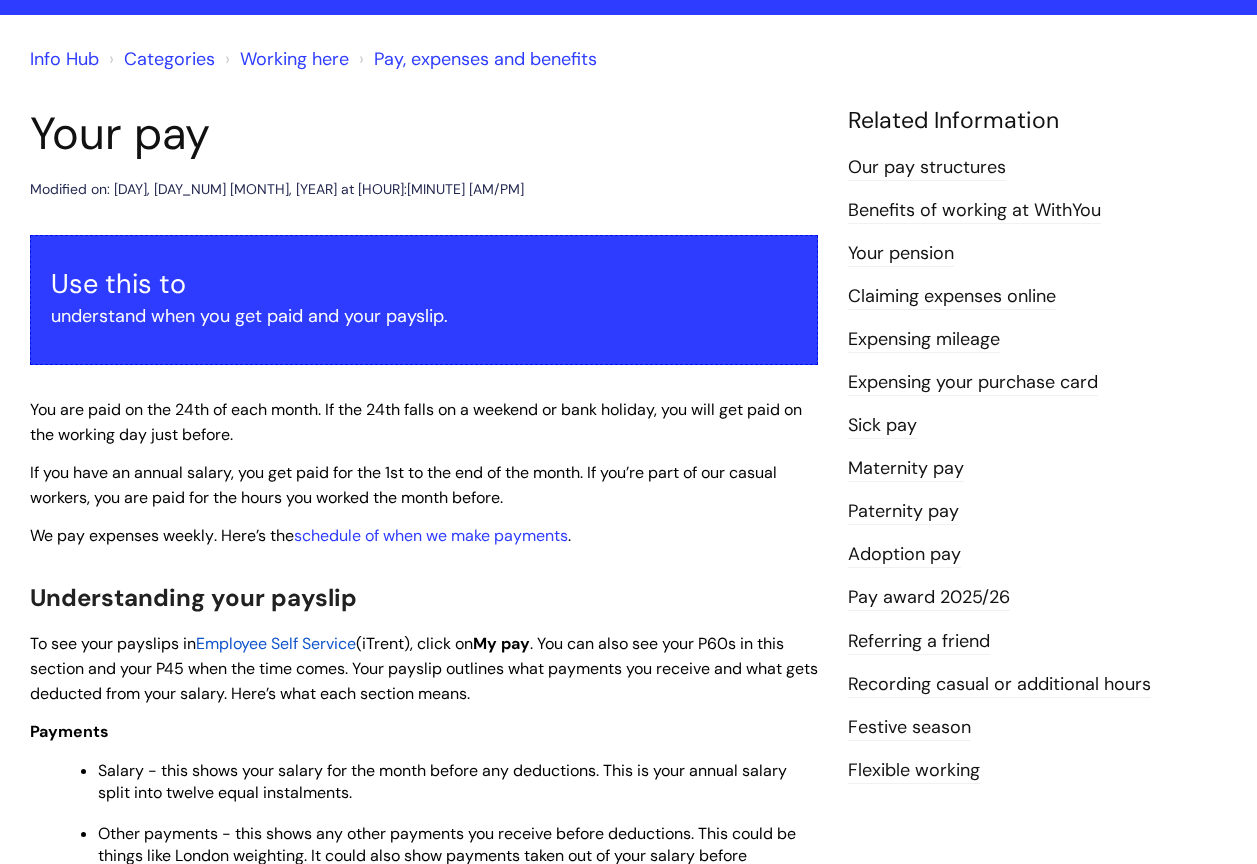 scroll, scrollTop: 0, scrollLeft: 0, axis: both 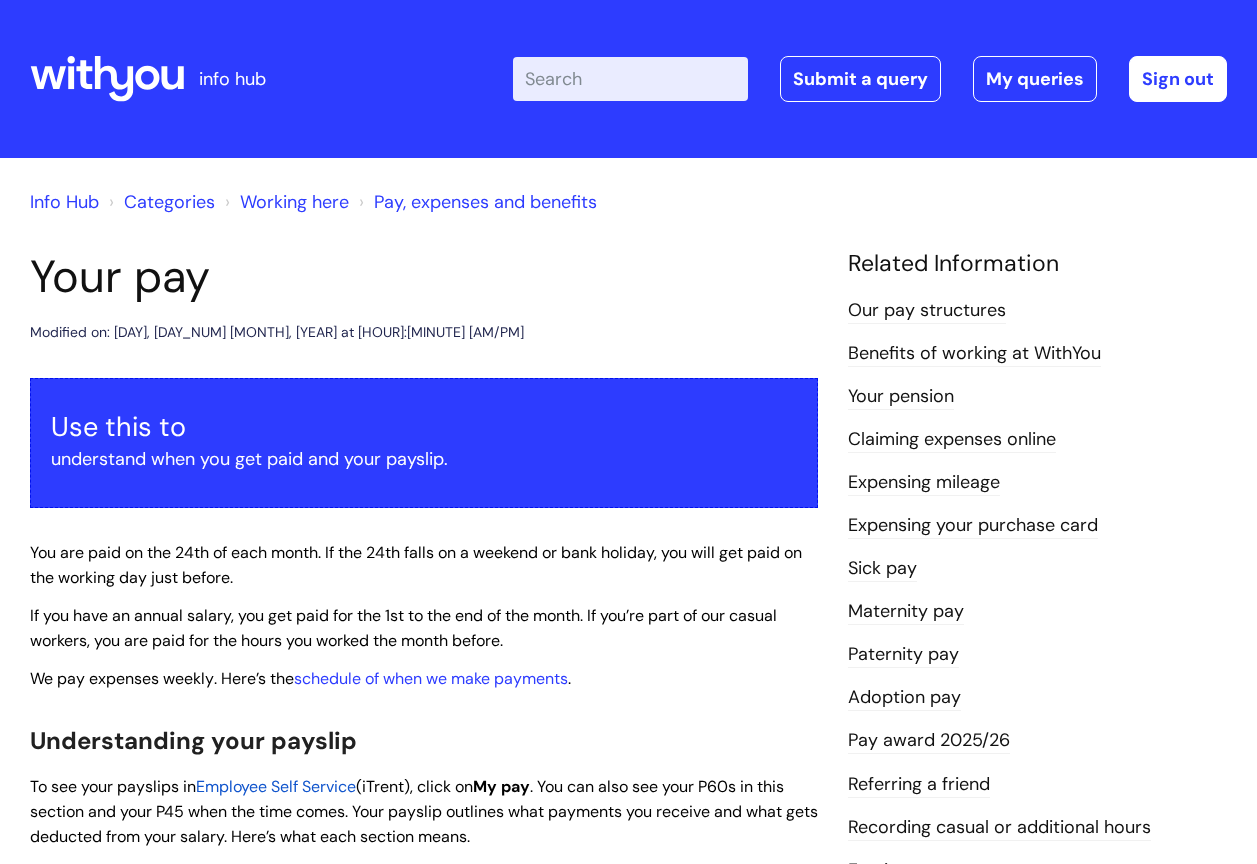 click on "Categories" at bounding box center [169, 202] 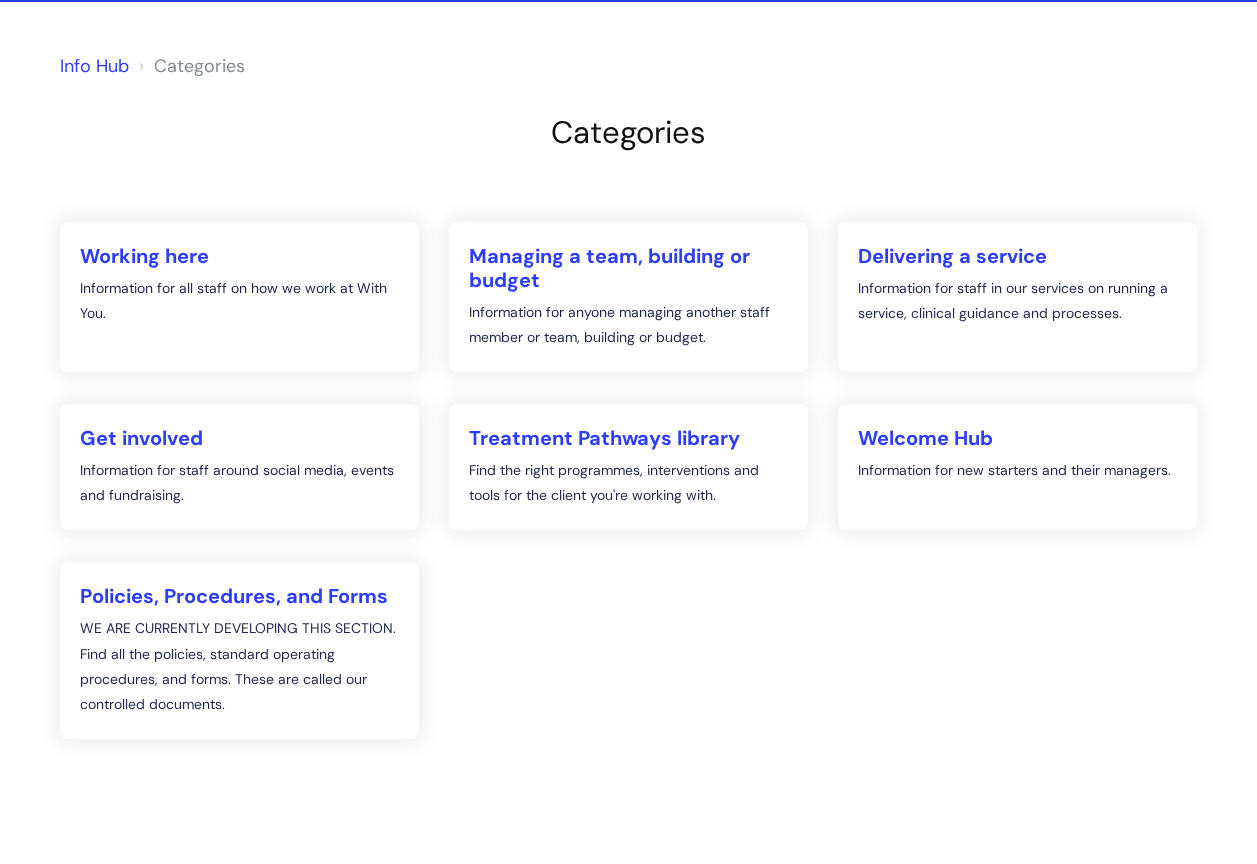 scroll, scrollTop: 0, scrollLeft: 0, axis: both 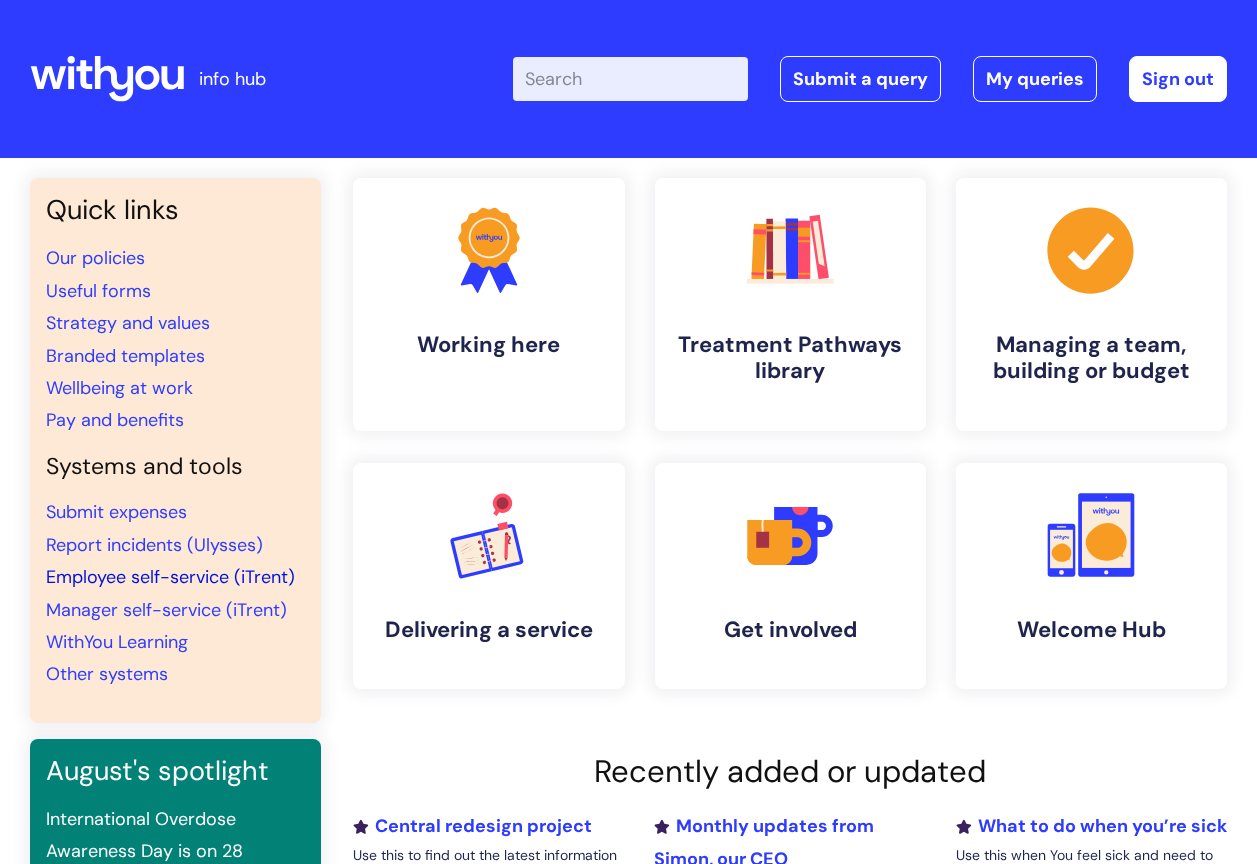 click on "Employee self-service (iTrent)" at bounding box center (170, 577) 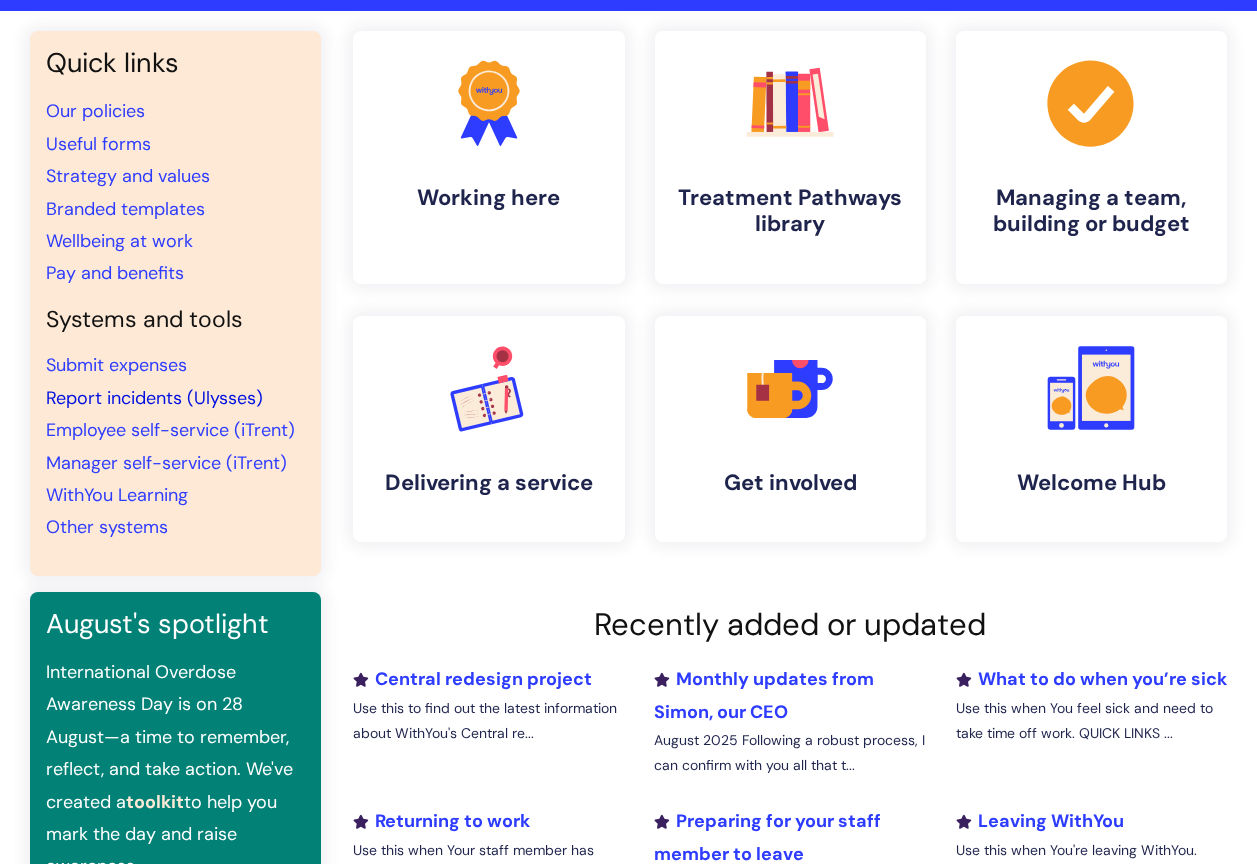 scroll, scrollTop: 0, scrollLeft: 0, axis: both 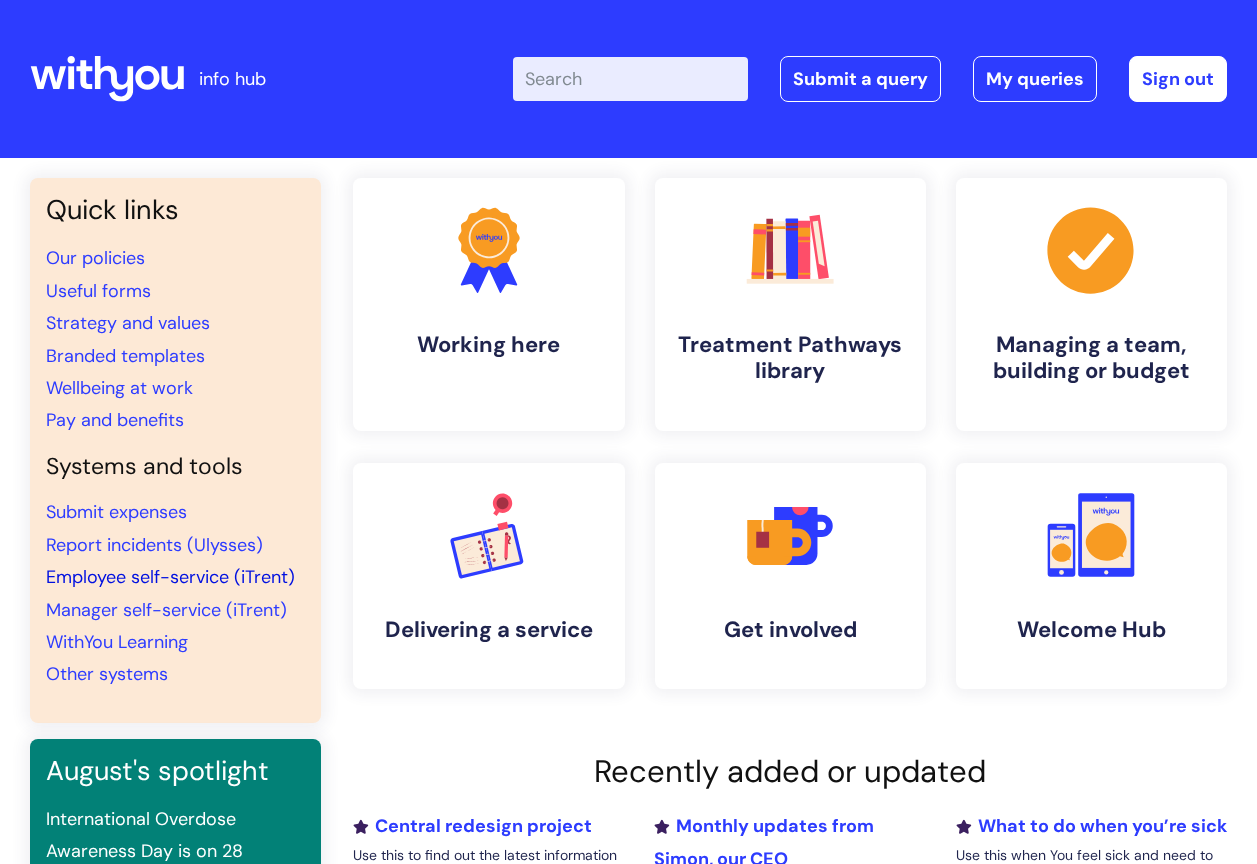 click on "Employee self-service (iTrent)" at bounding box center (170, 577) 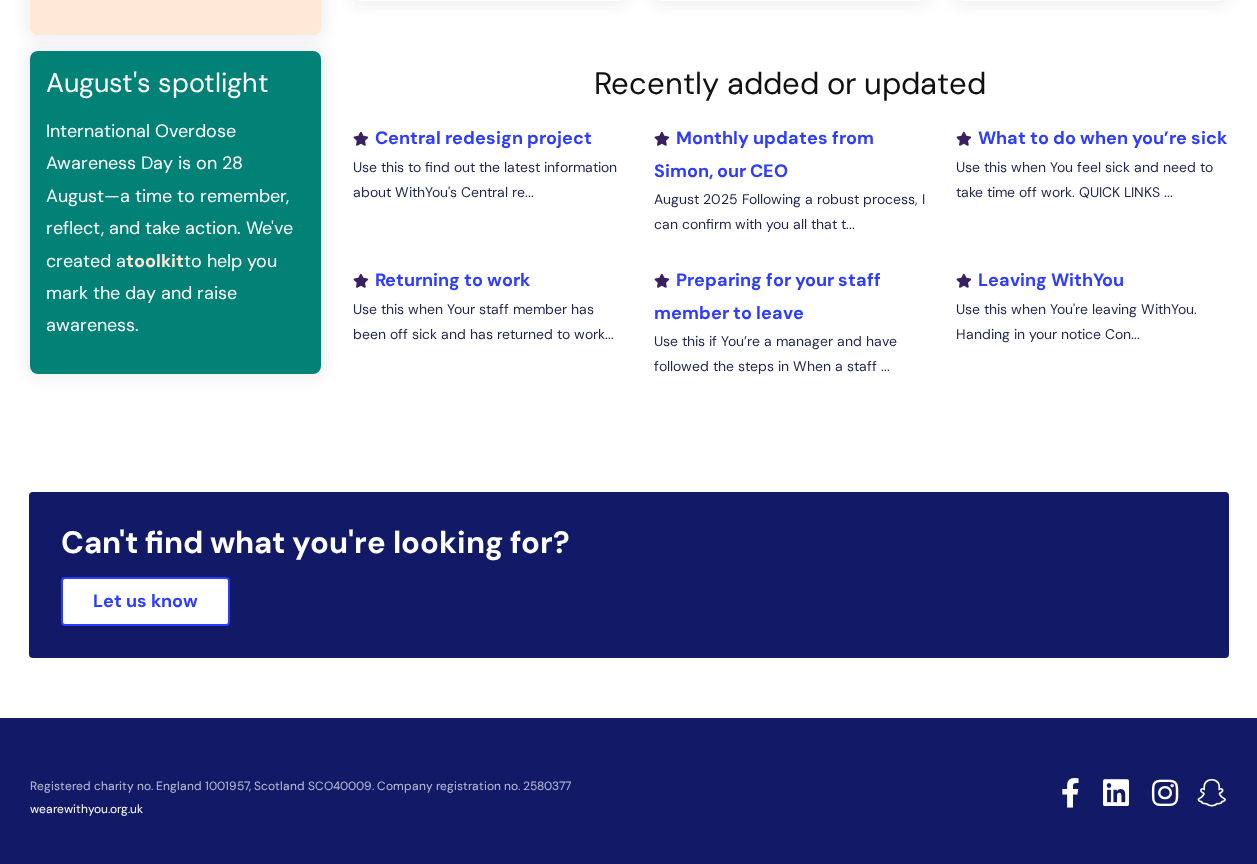 scroll, scrollTop: 702, scrollLeft: 0, axis: vertical 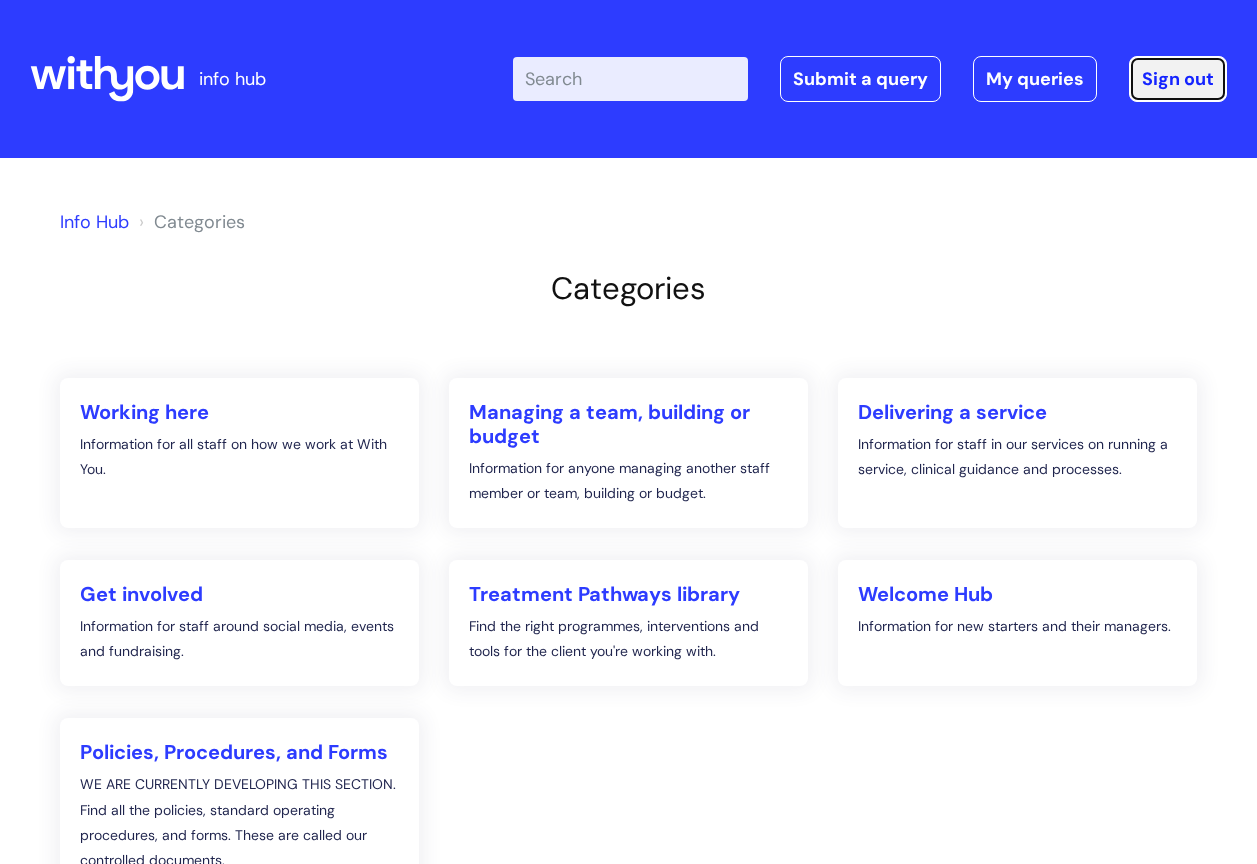 click on "Sign out" at bounding box center (1178, 79) 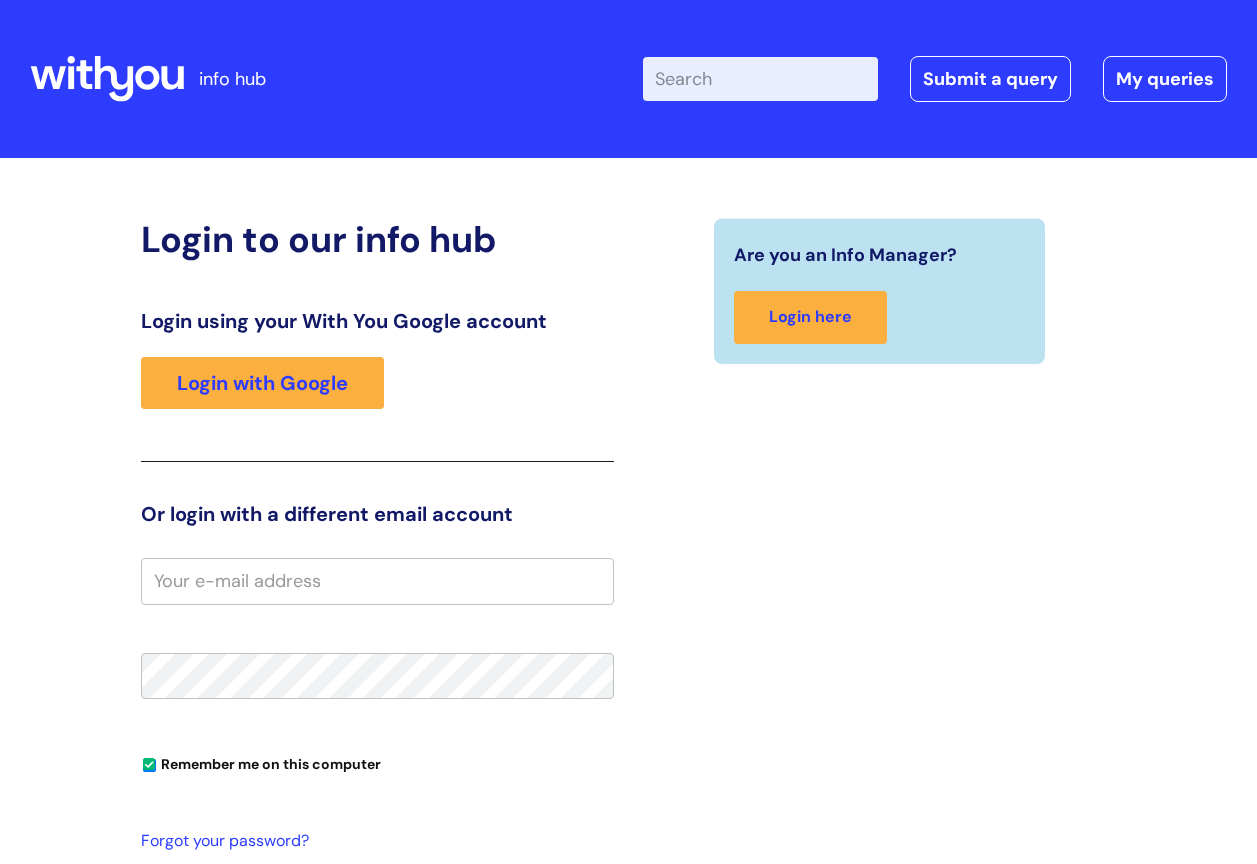 scroll, scrollTop: 0, scrollLeft: 0, axis: both 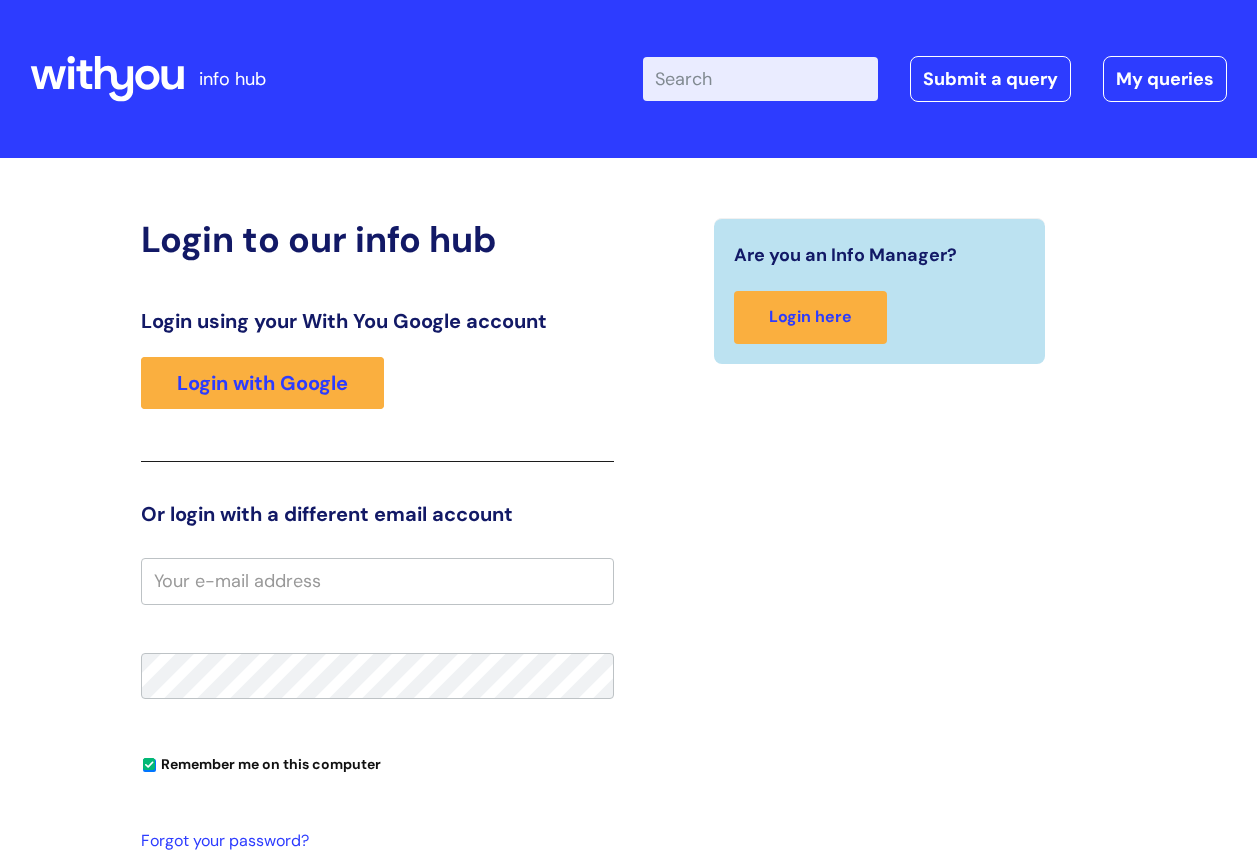 type on "corey.hemmings@wearewithyou.org.uk" 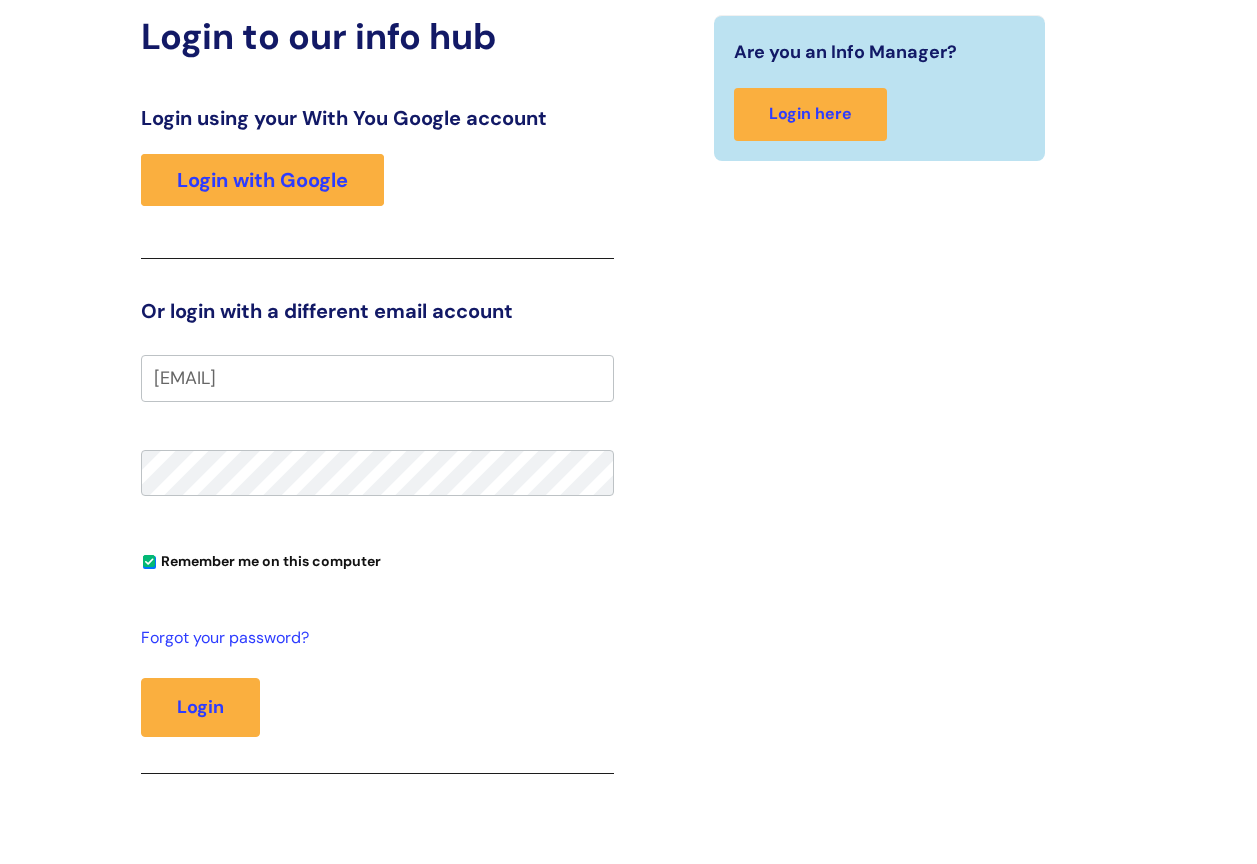 scroll, scrollTop: 300, scrollLeft: 0, axis: vertical 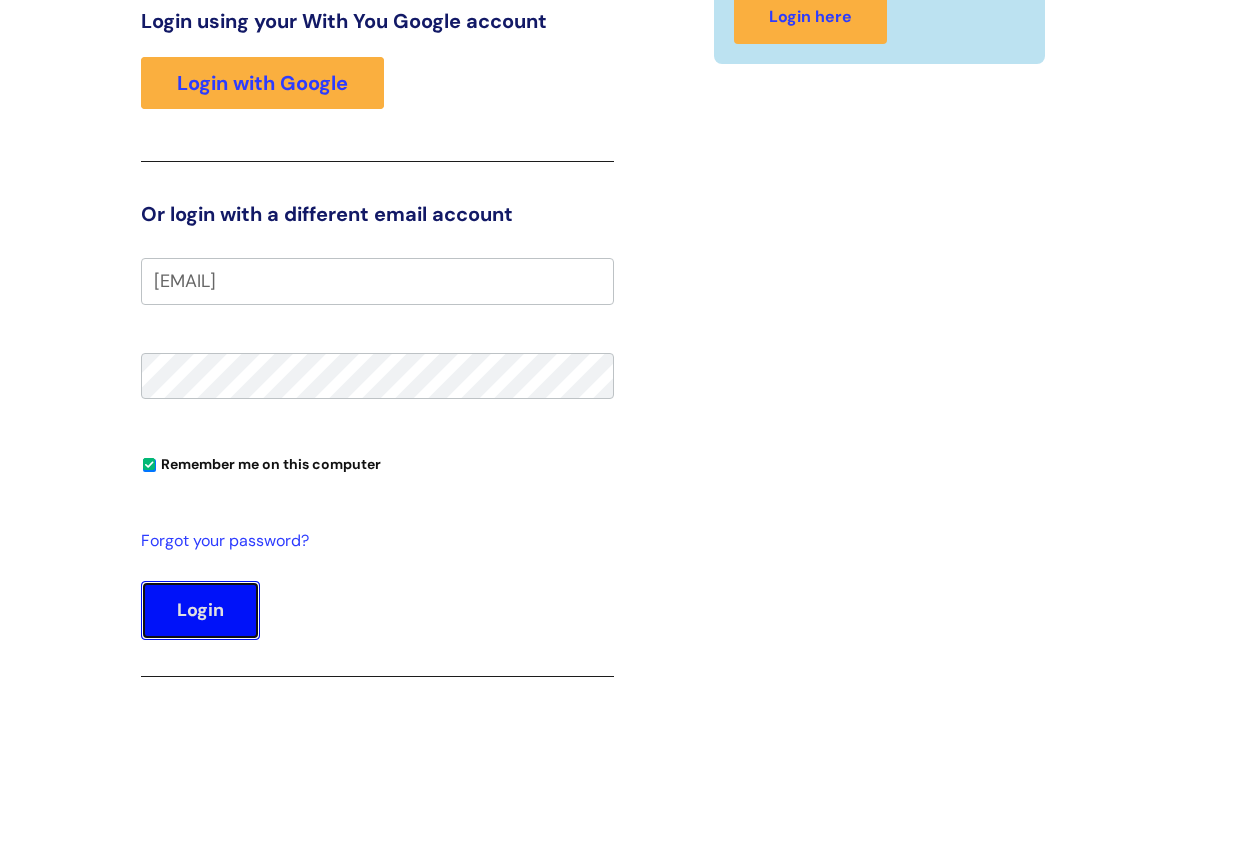 click on "Login" at bounding box center [200, 610] 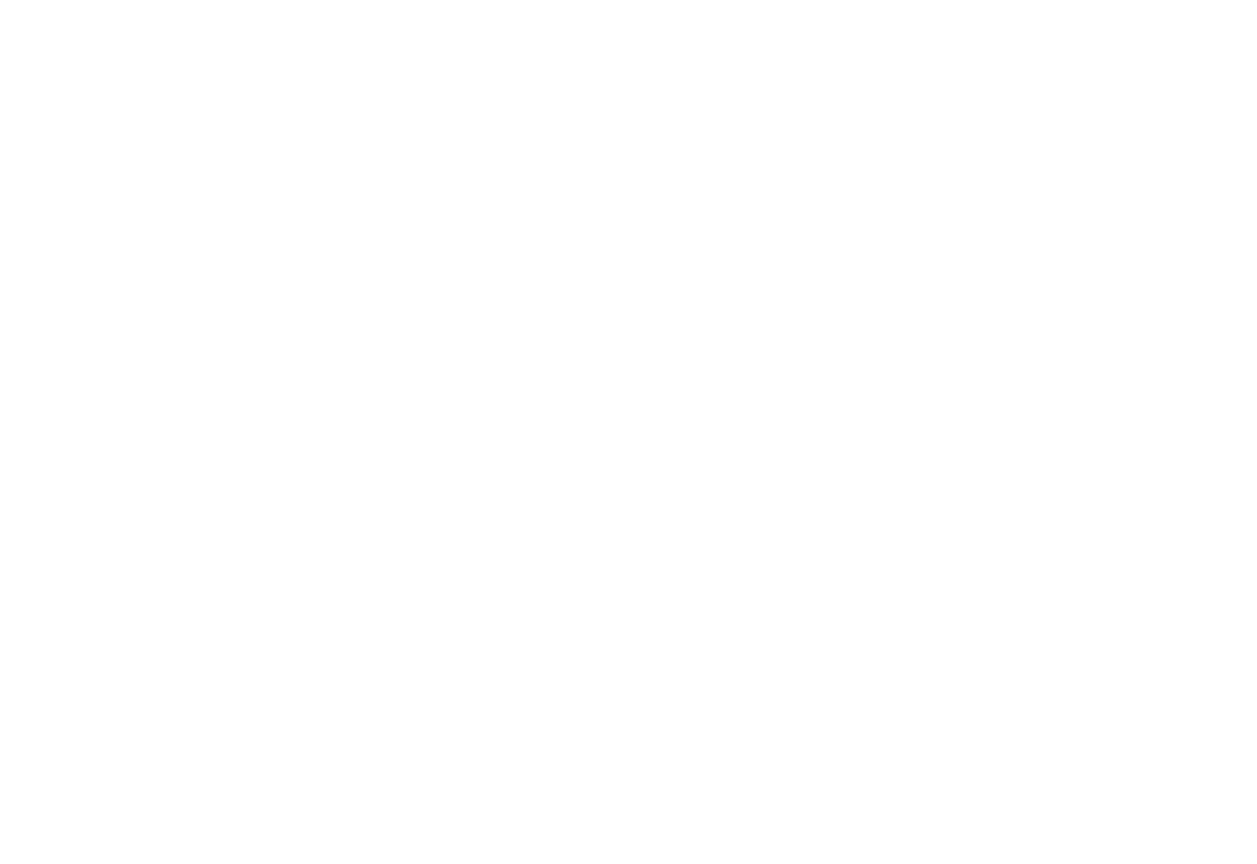 scroll, scrollTop: 0, scrollLeft: 0, axis: both 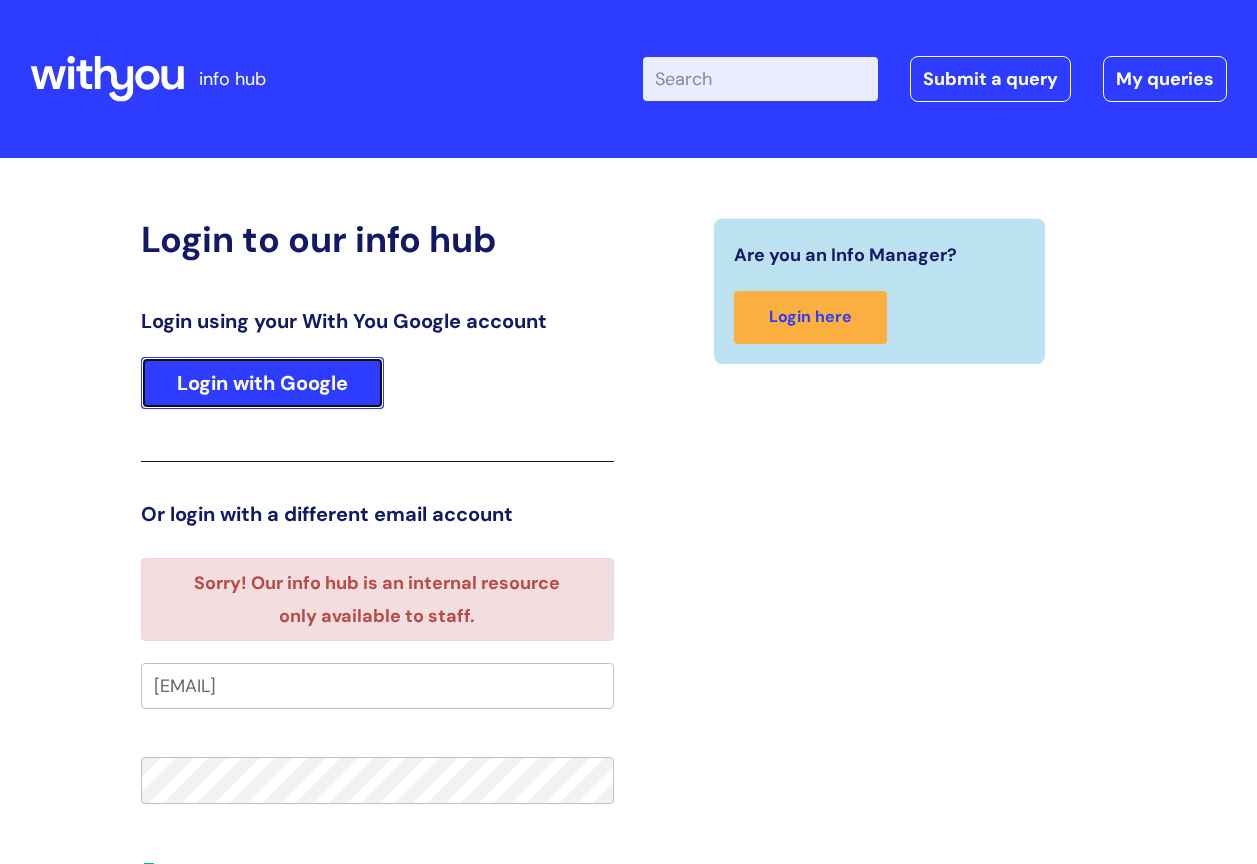 click on "Login with Google" at bounding box center (262, 383) 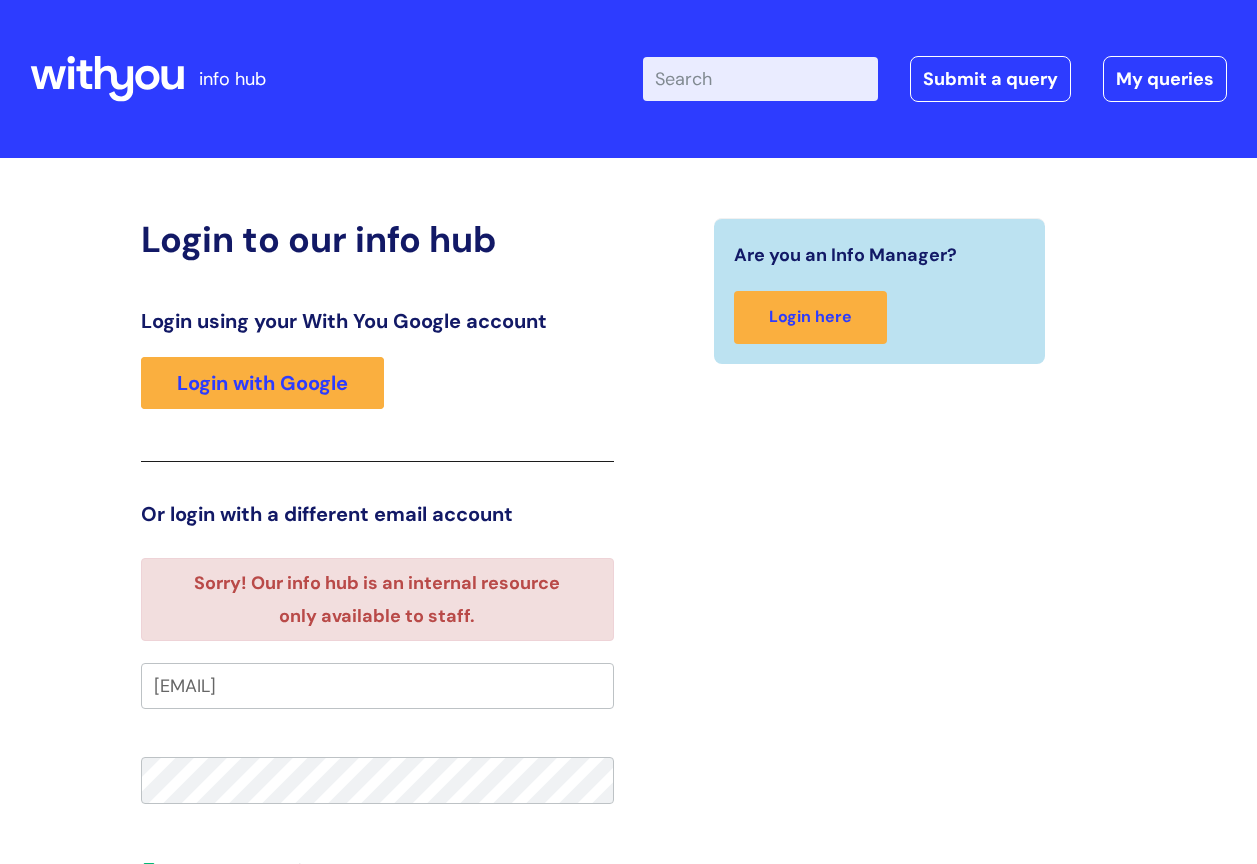 click on "corey.hemmings@wearewithyou.org.uk
Remember me on this computer
Forgot your password?
Login" at bounding box center (377, 896) 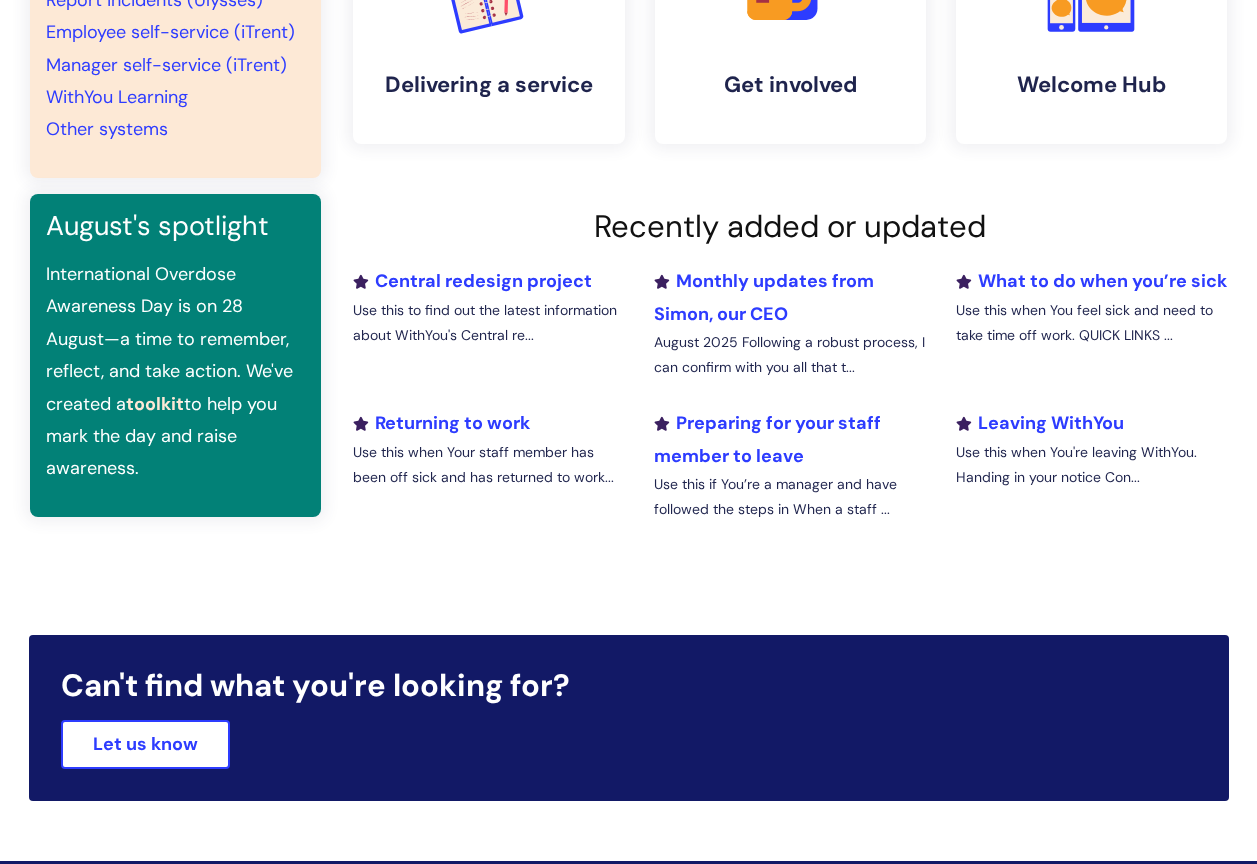 scroll, scrollTop: 502, scrollLeft: 0, axis: vertical 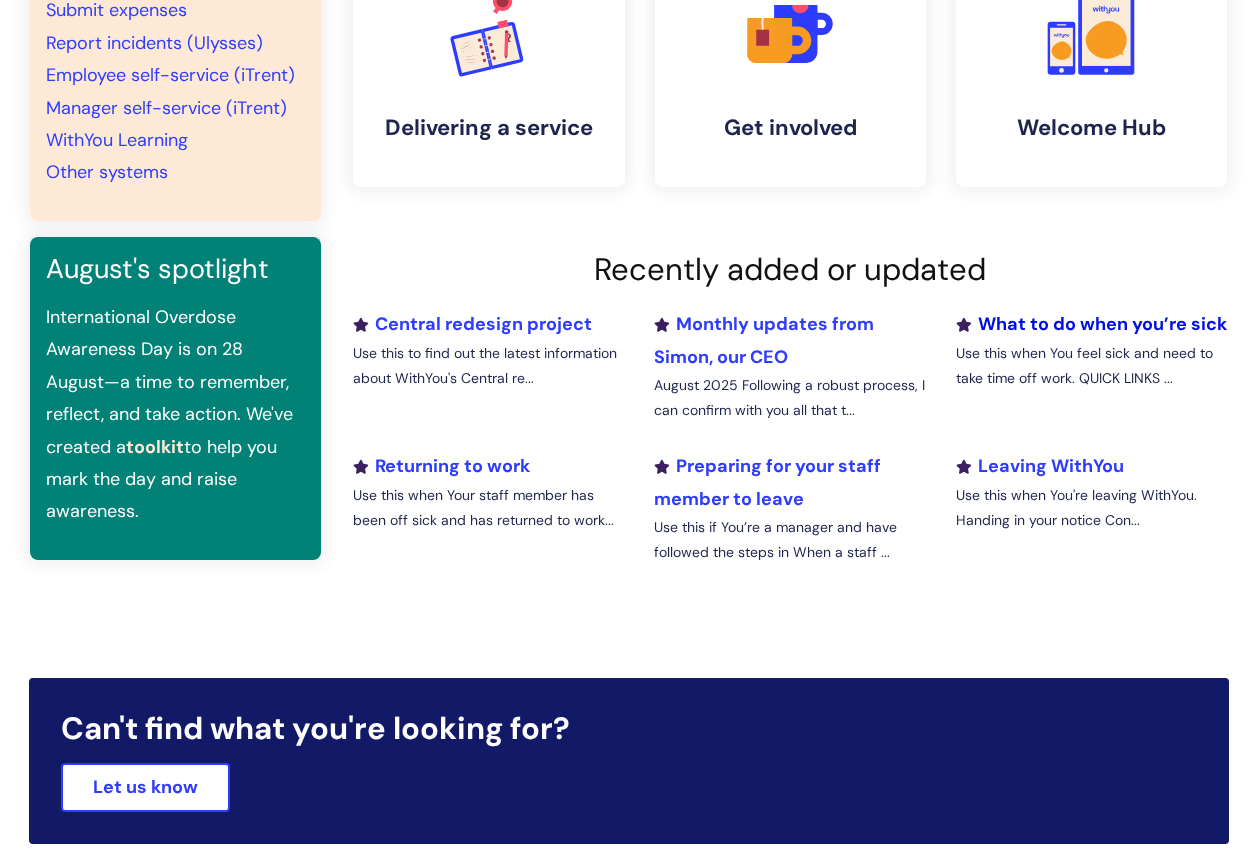 click on "What to do when you’re sick" at bounding box center (1091, 324) 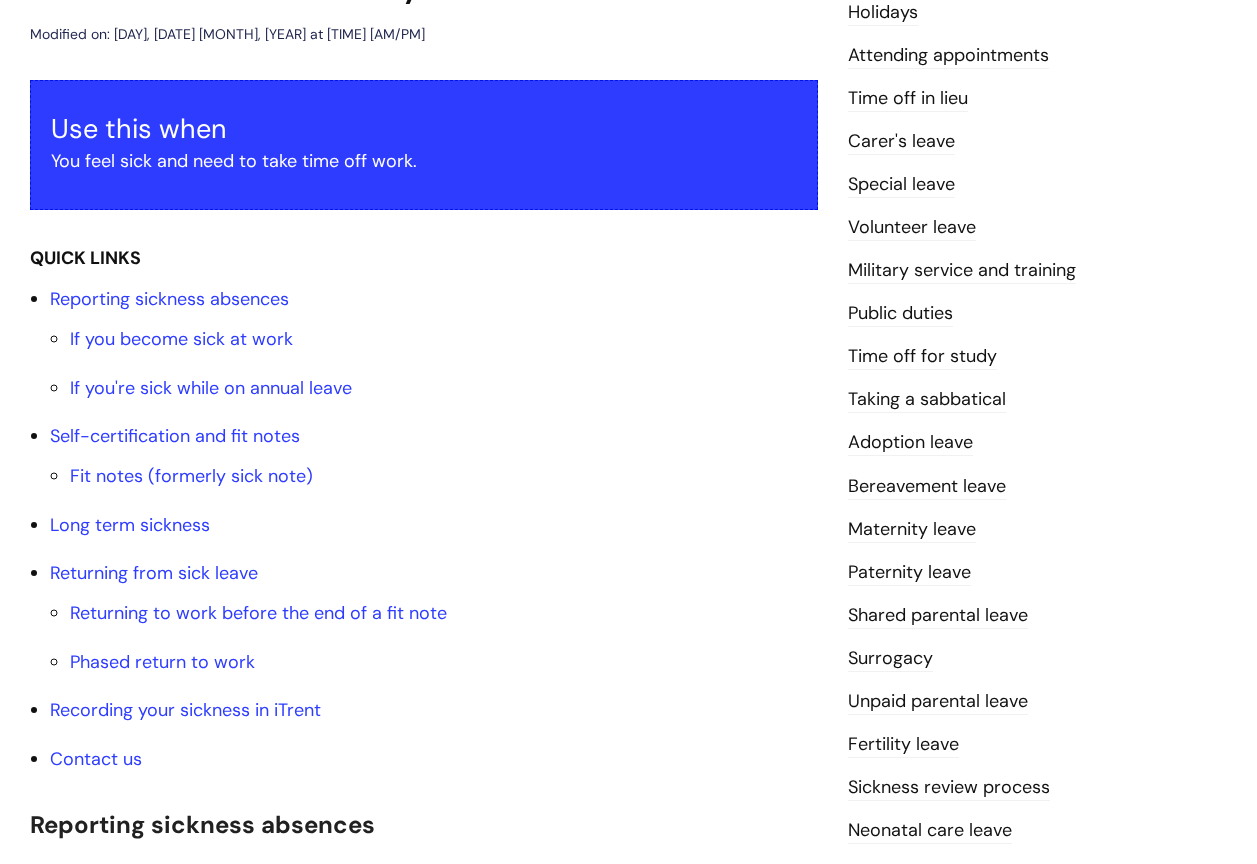scroll, scrollTop: 300, scrollLeft: 0, axis: vertical 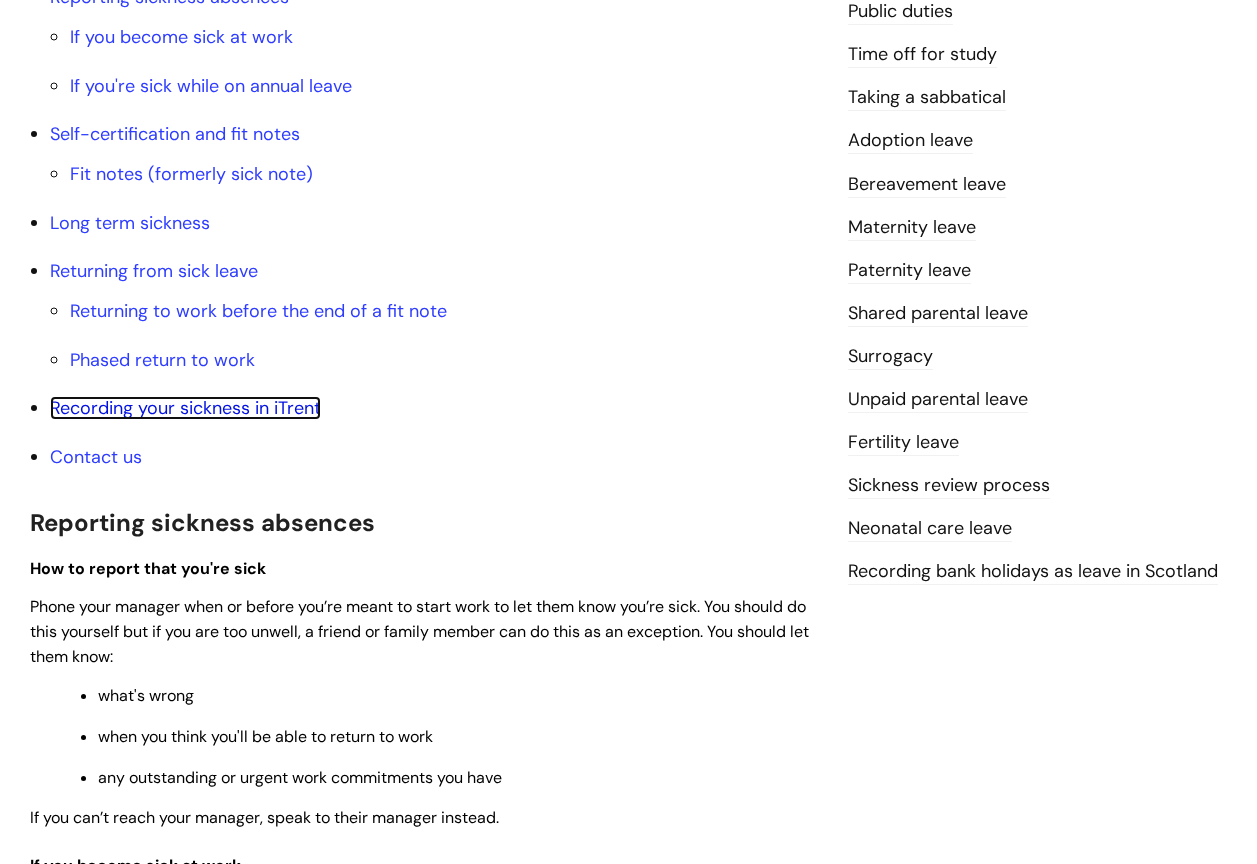 click on "Recording your sickness in iTrent" at bounding box center (185, 408) 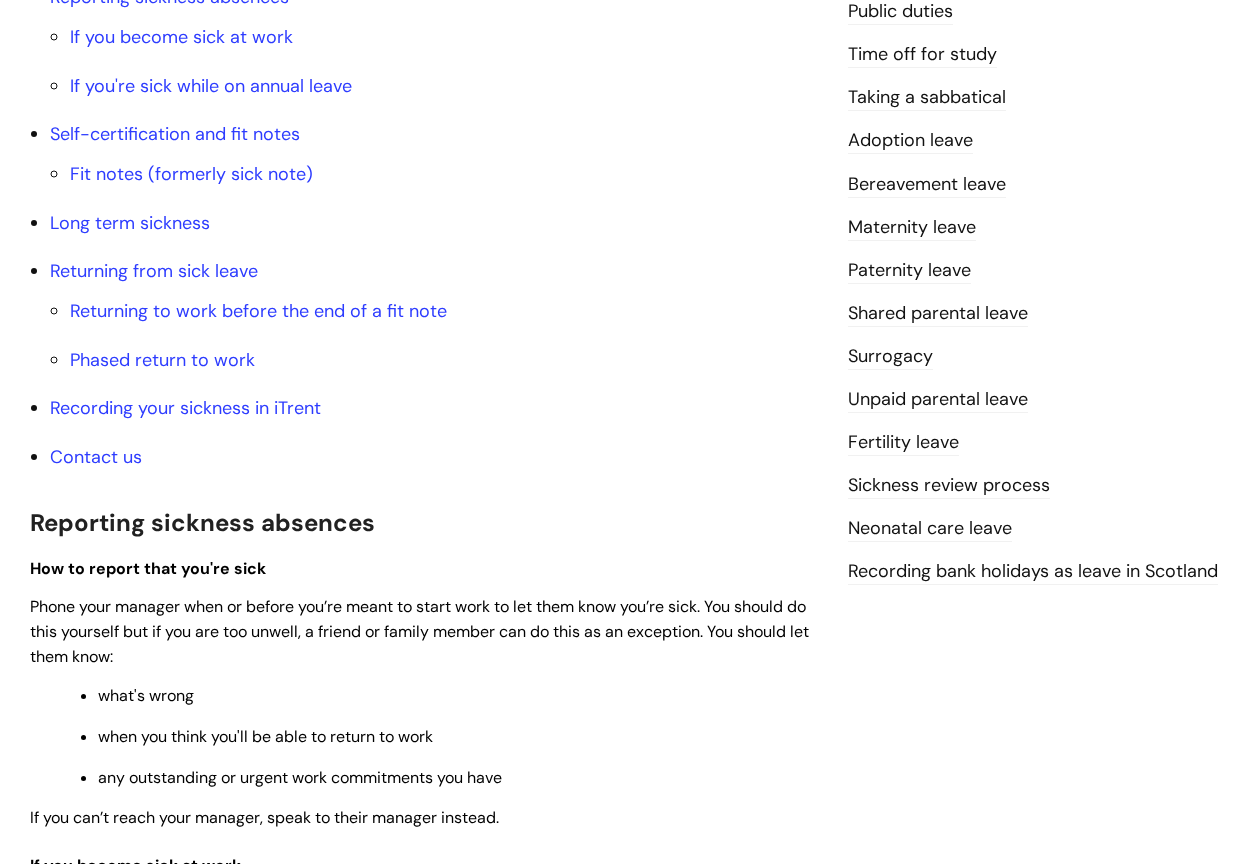 scroll, scrollTop: 2887, scrollLeft: 0, axis: vertical 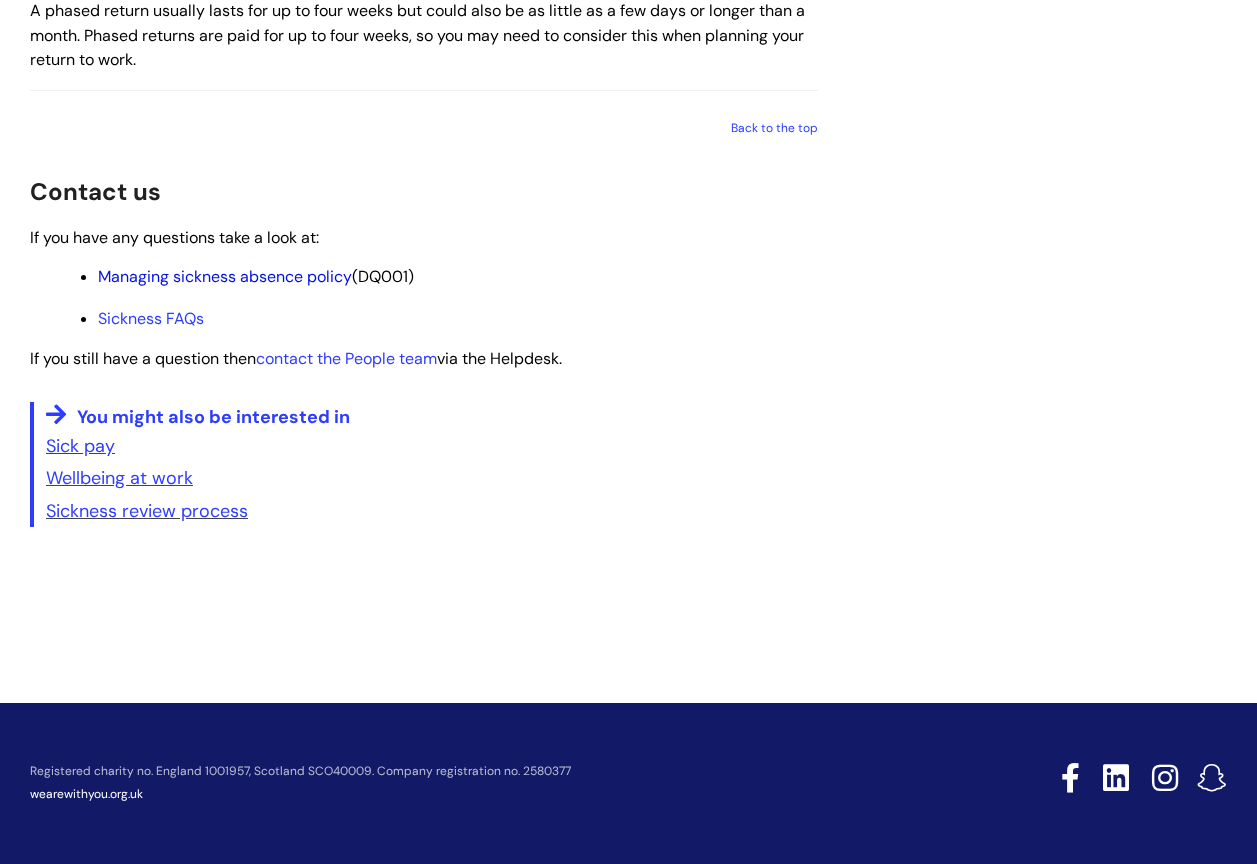 click on "Managing sickness absence policy" at bounding box center (225, 276) 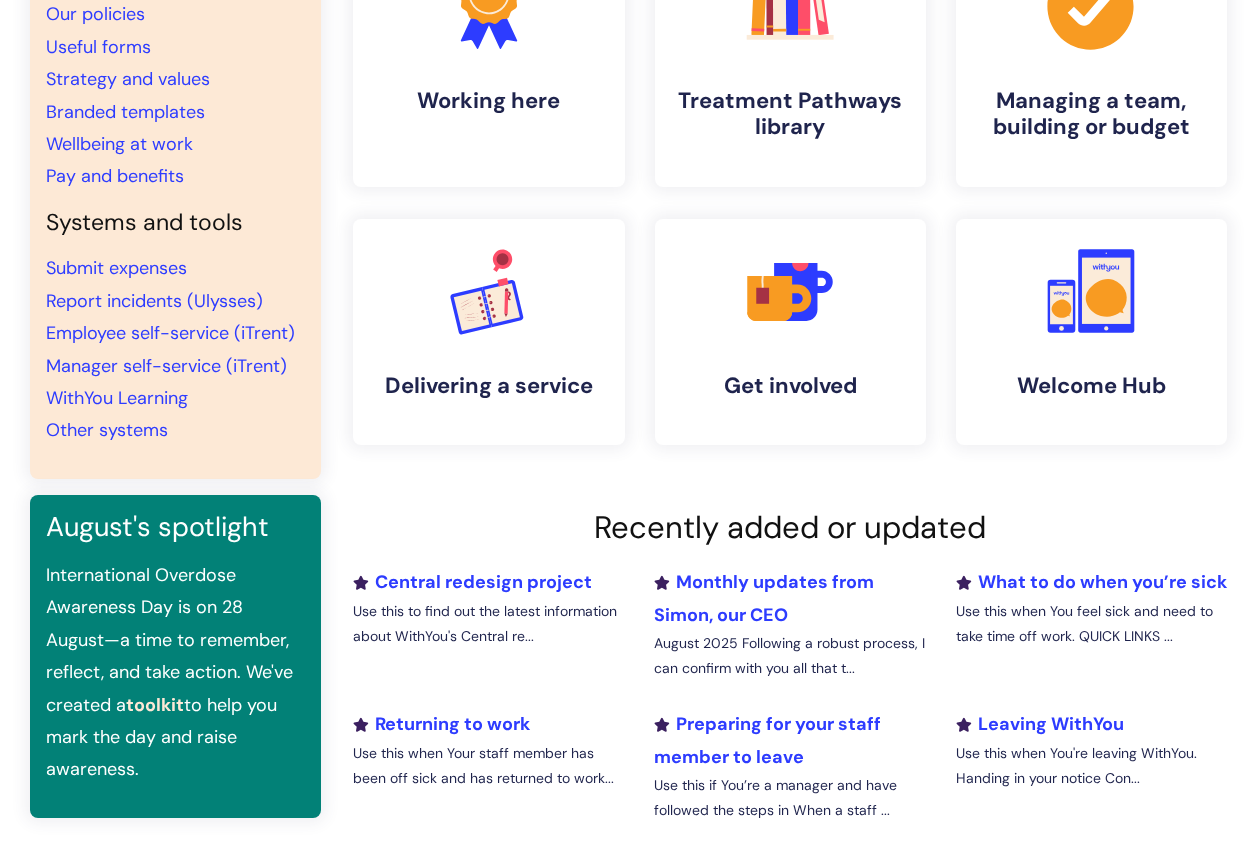 scroll, scrollTop: 202, scrollLeft: 0, axis: vertical 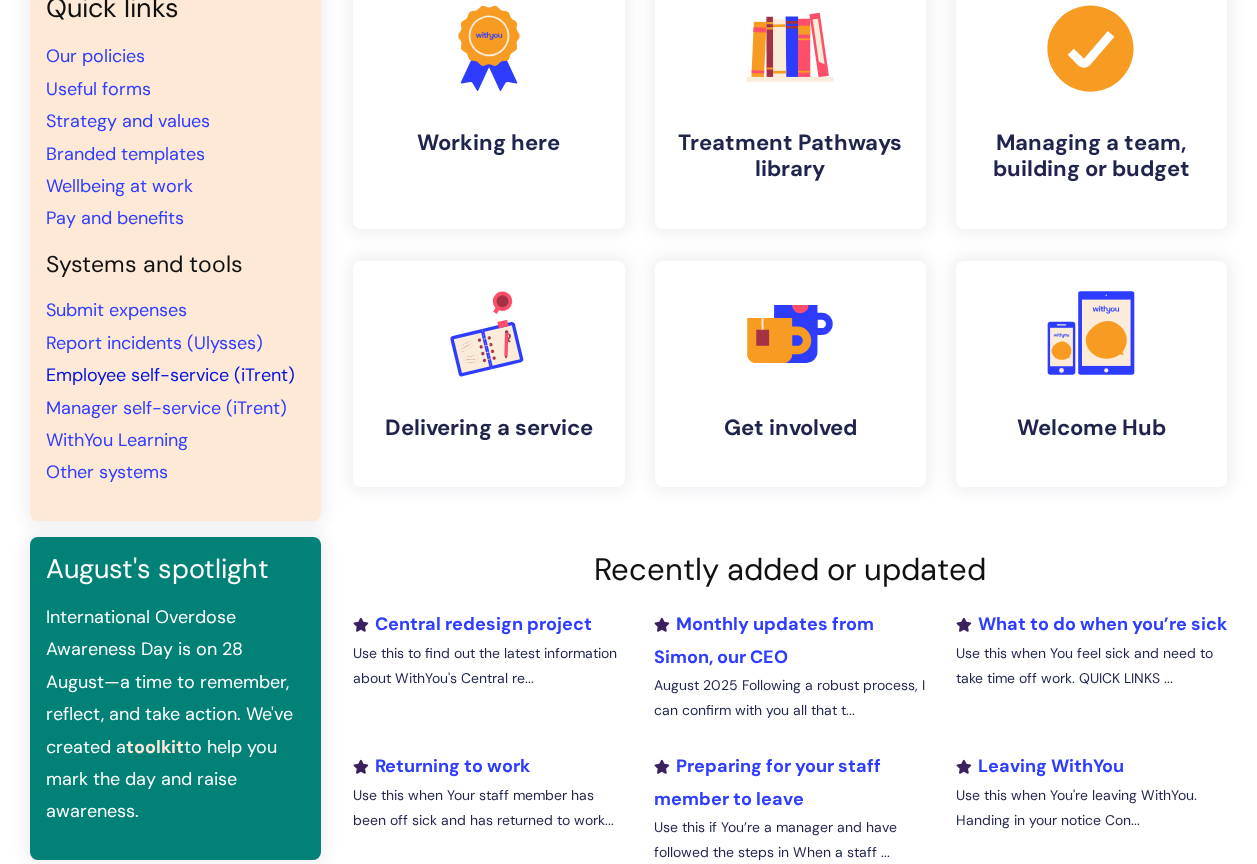 click on "Employee self-service (iTrent)" at bounding box center [170, 375] 